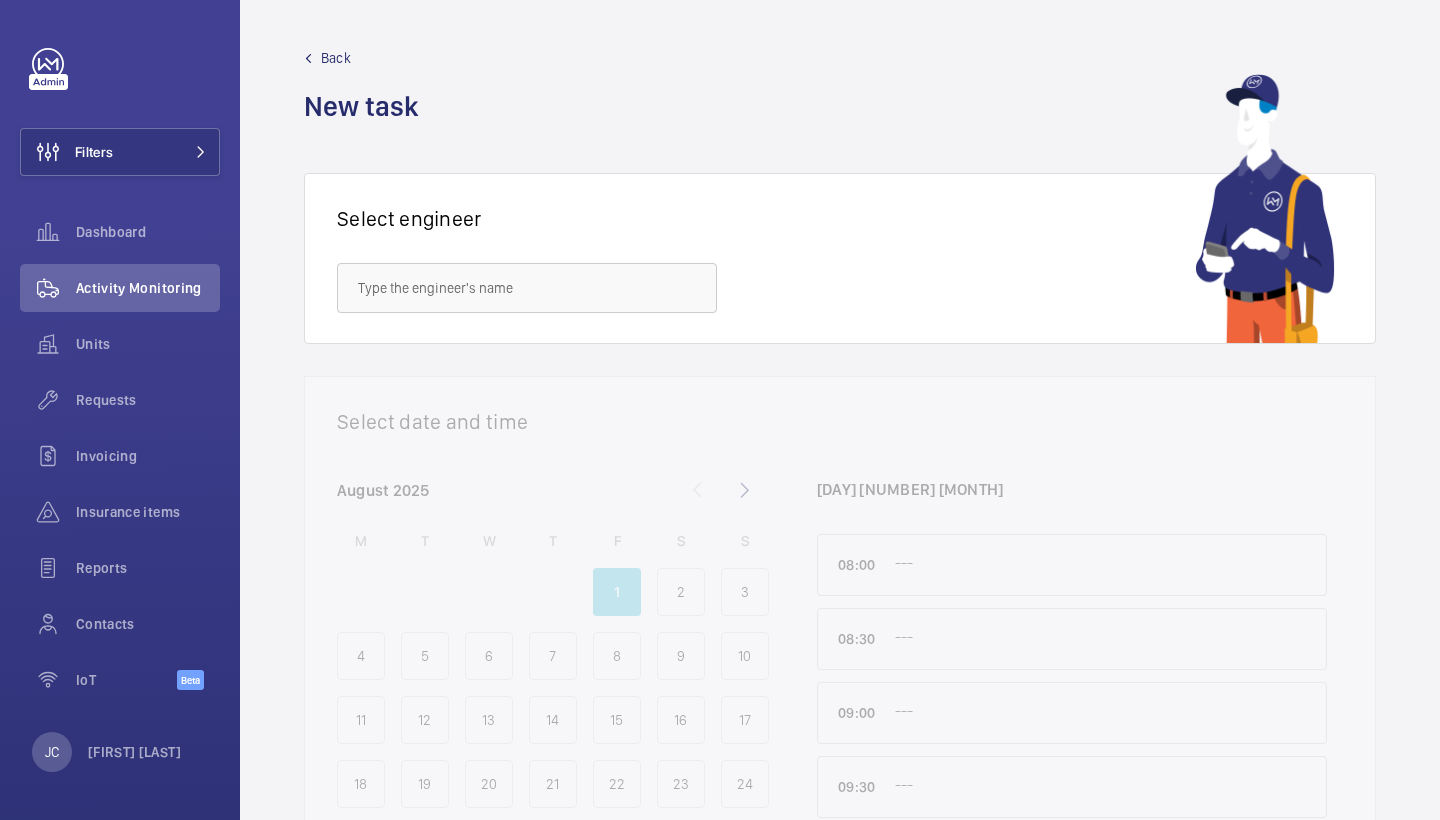 scroll, scrollTop: 0, scrollLeft: 0, axis: both 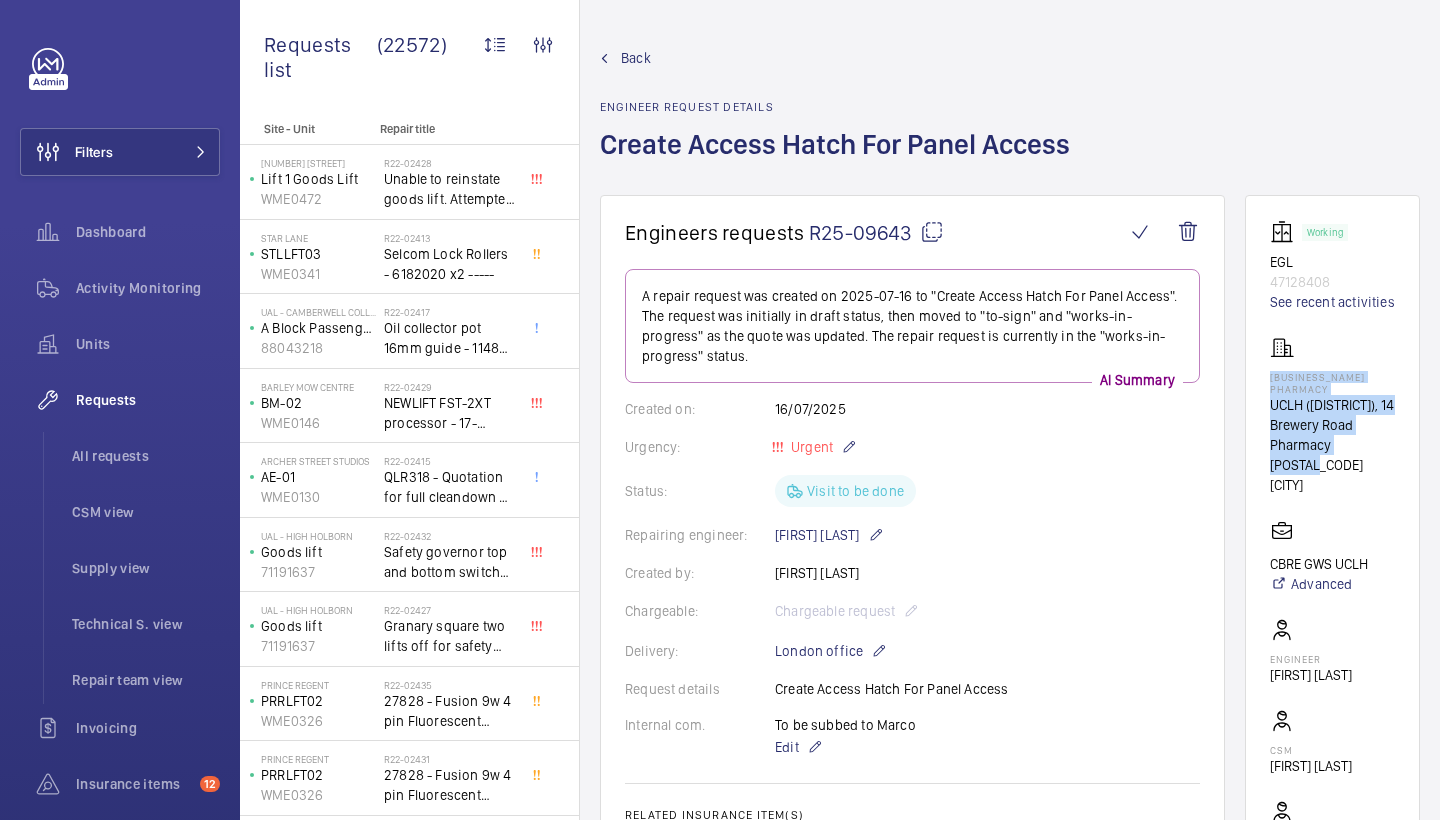 drag, startPoint x: 1271, startPoint y: 374, endPoint x: 1315, endPoint y: 467, distance: 102.88343 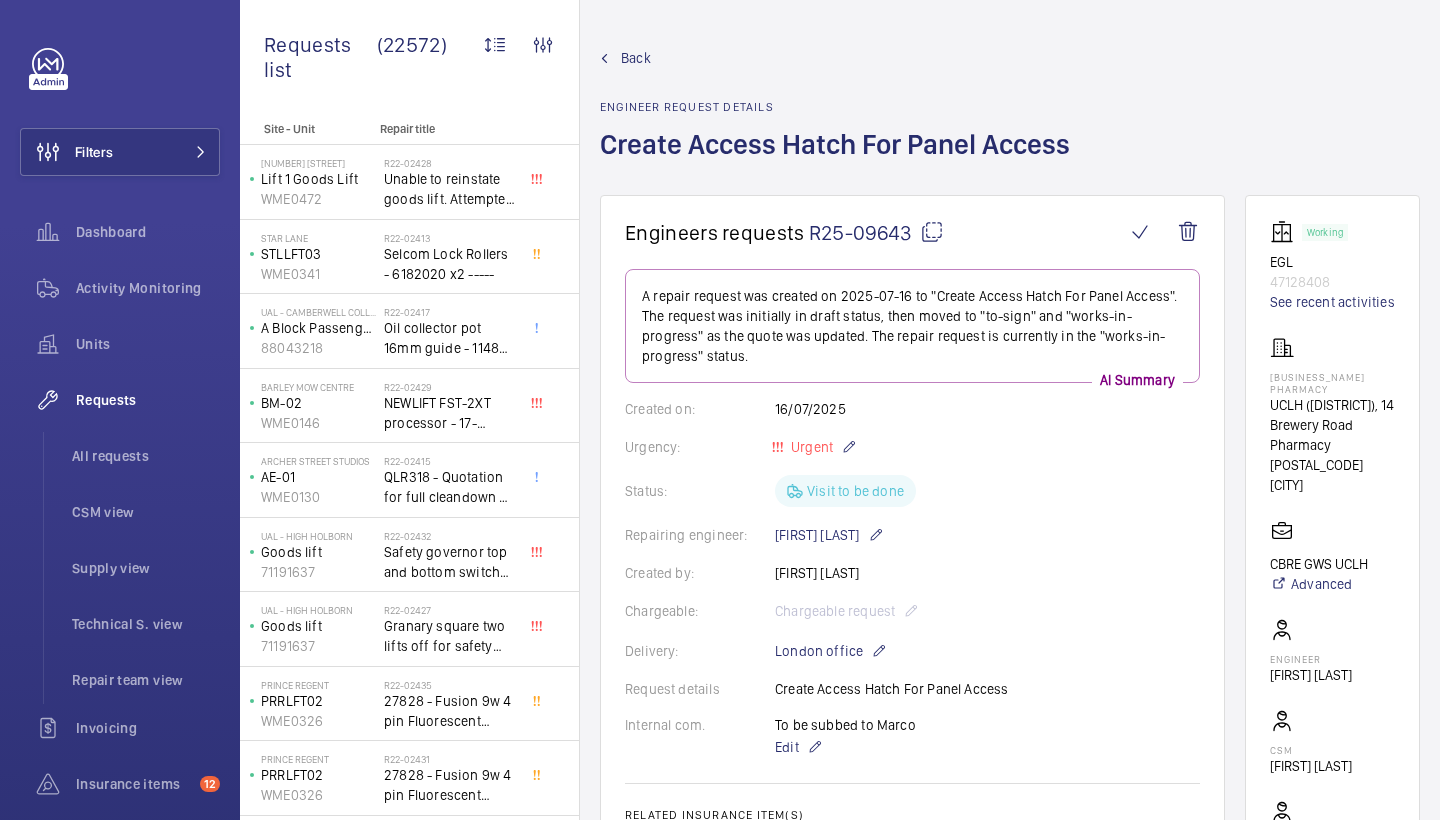 scroll, scrollTop: 0, scrollLeft: 0, axis: both 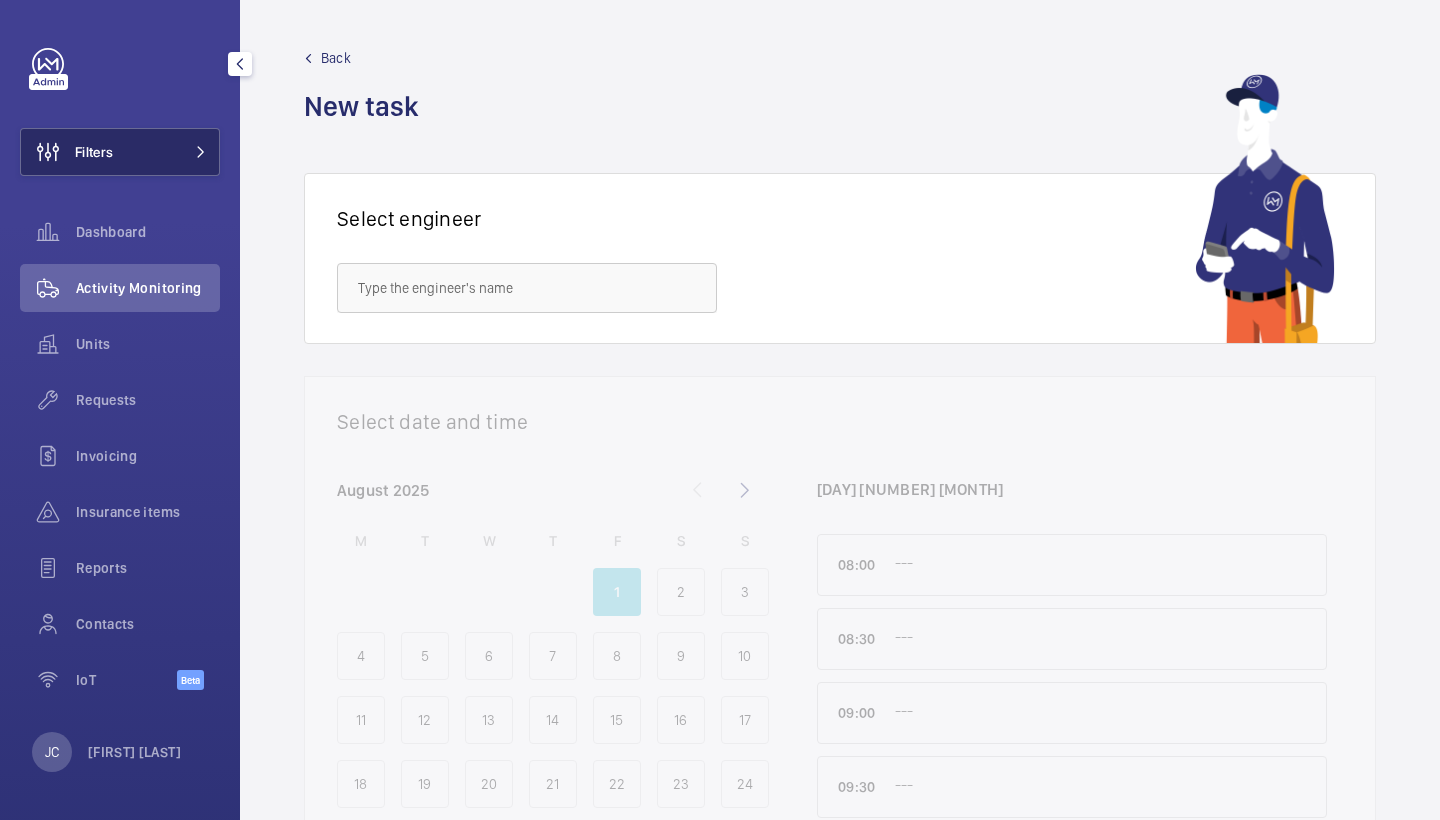 drag, startPoint x: 150, startPoint y: 117, endPoint x: 174, endPoint y: 160, distance: 49.24429 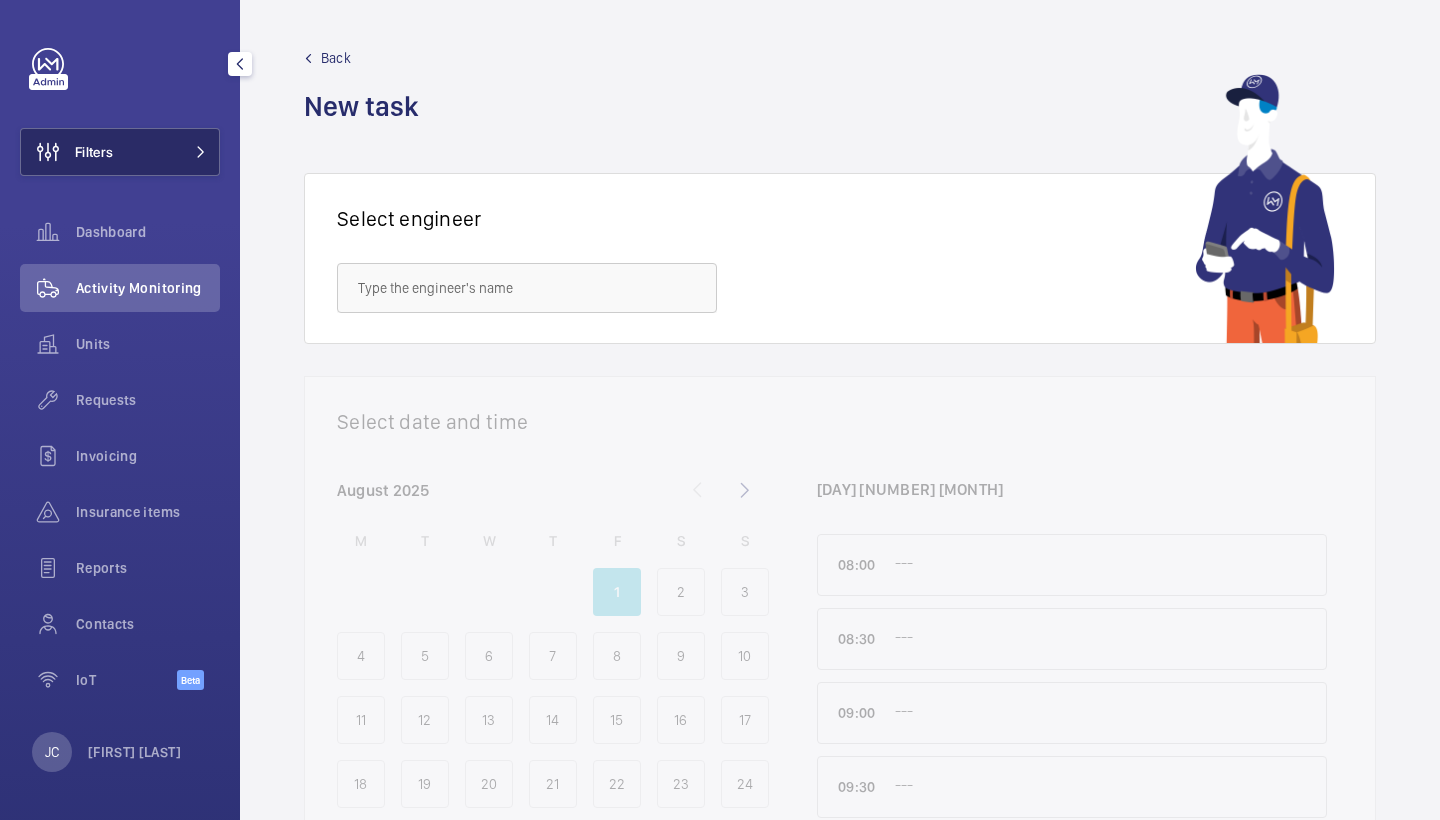 click on "Filters" 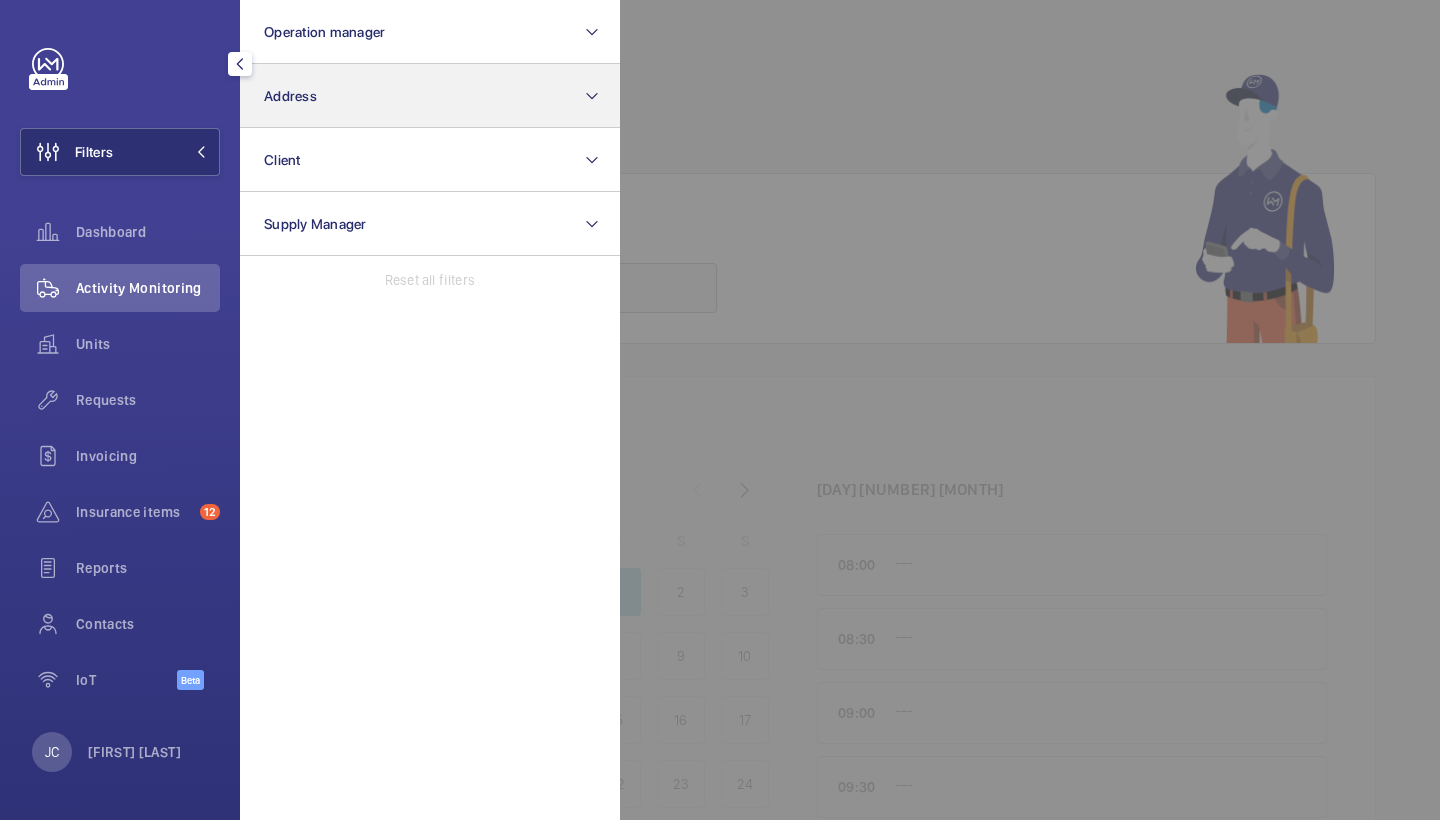 click on "Address" 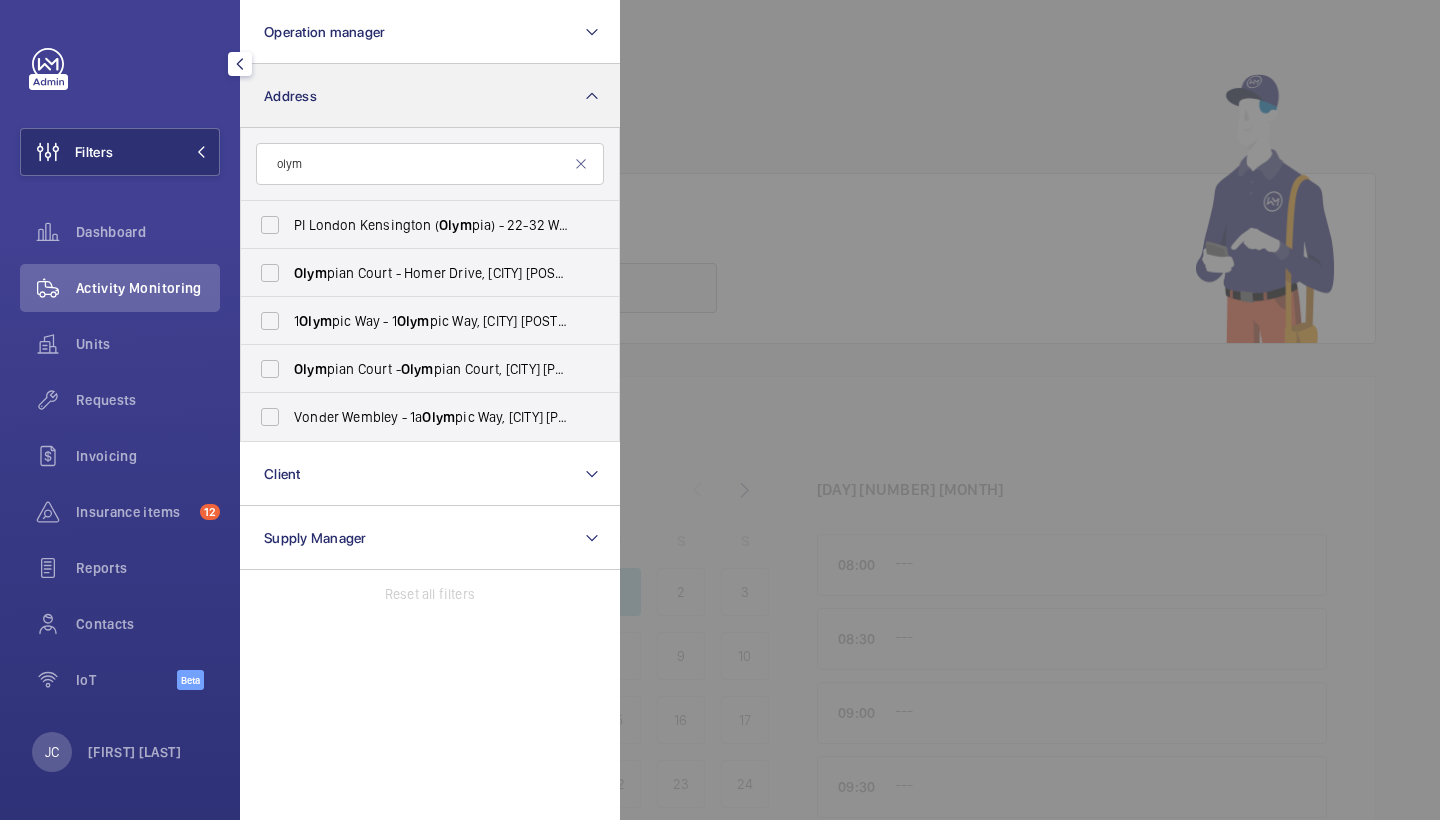 type on "olym" 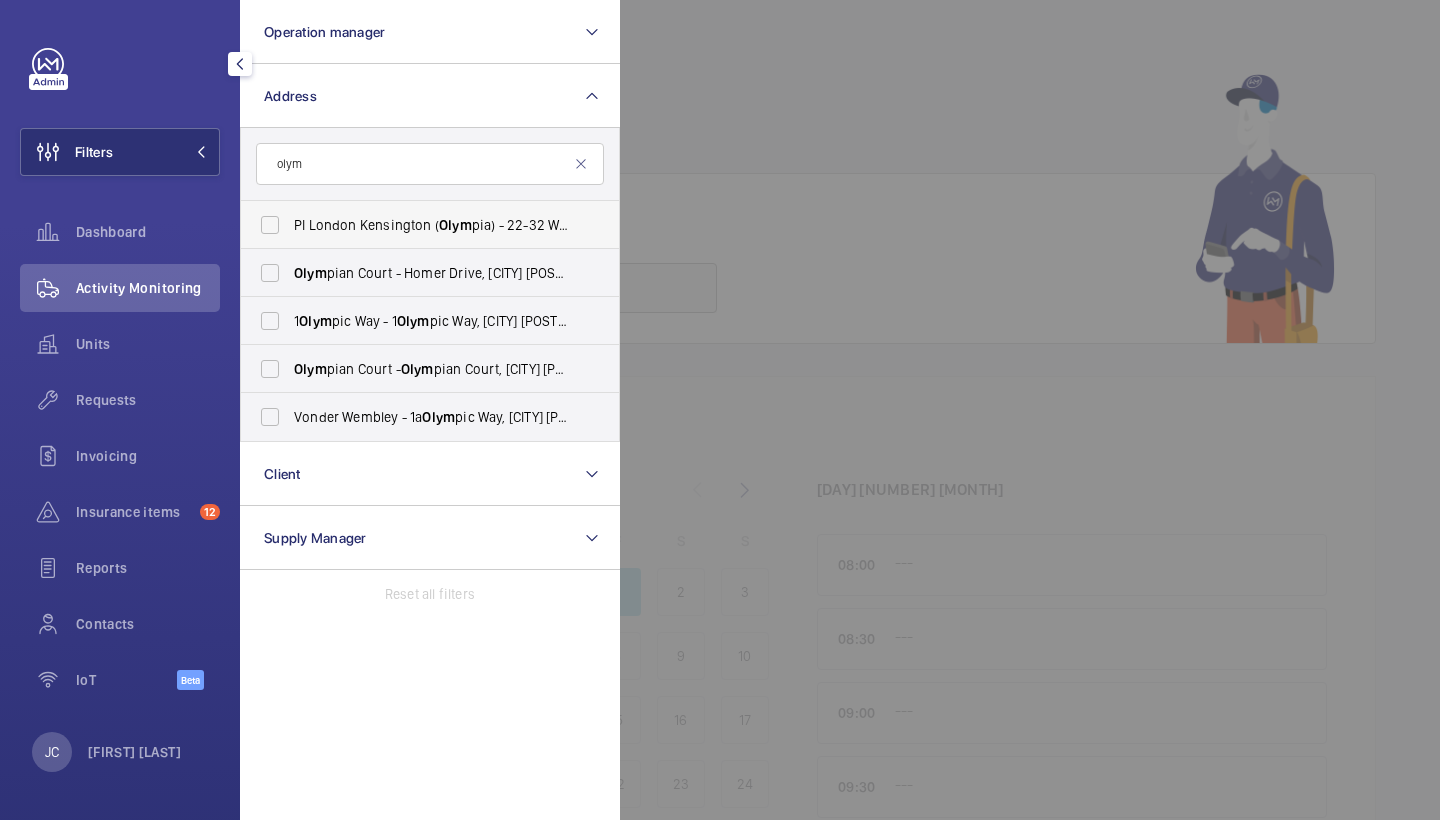 drag, startPoint x: 308, startPoint y: 117, endPoint x: 406, endPoint y: 220, distance: 142.17242 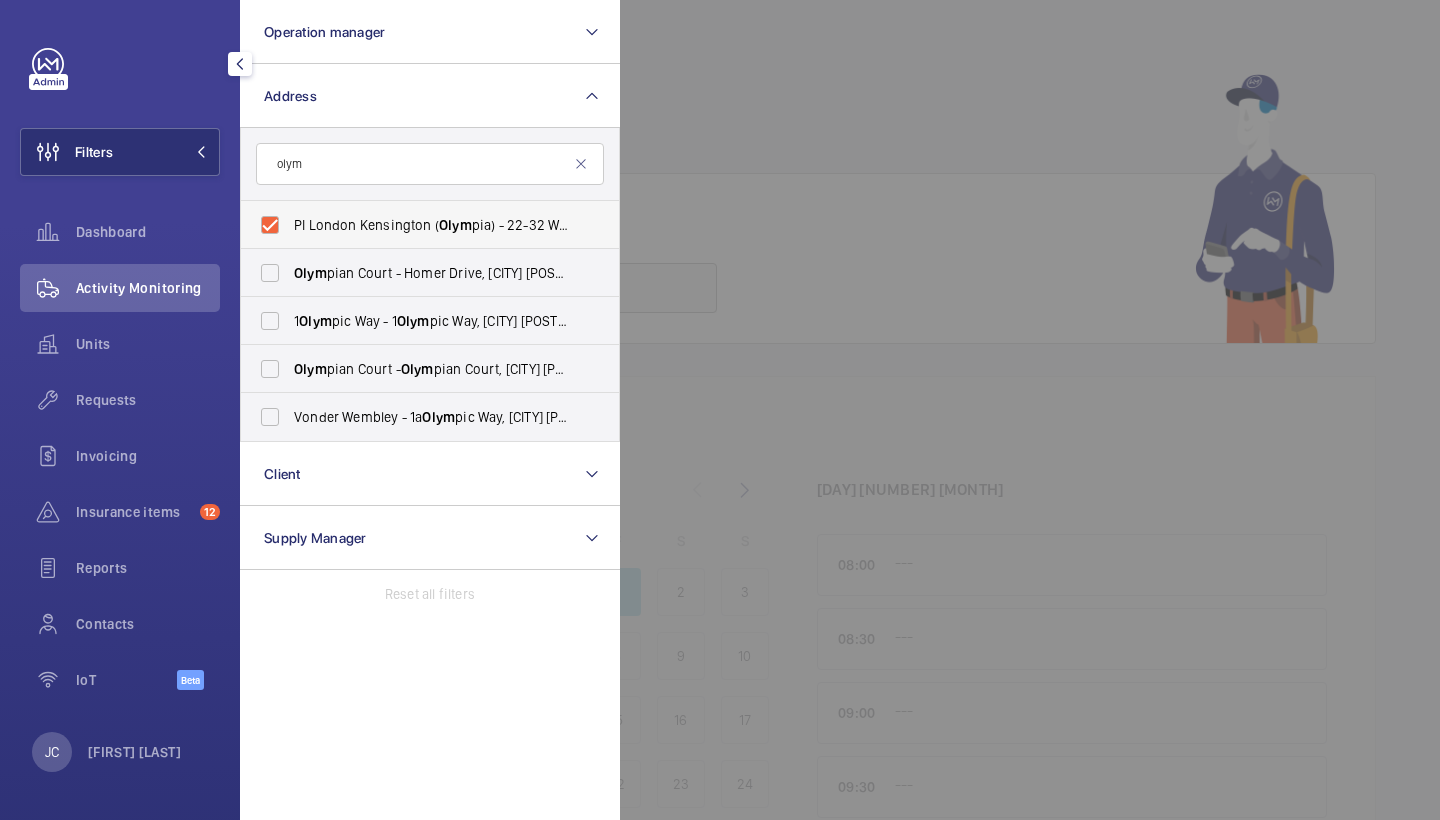 checkbox on "true" 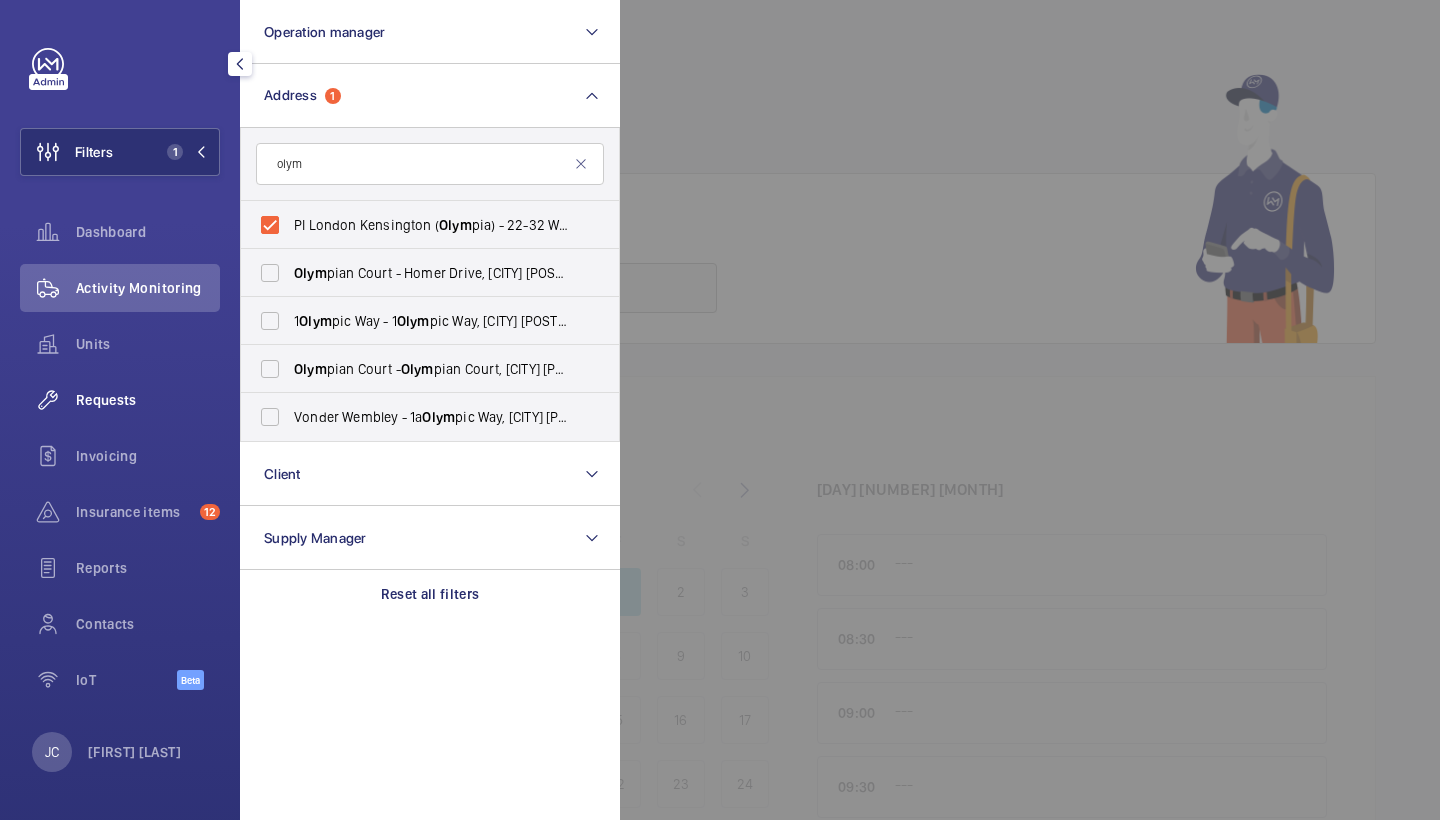 click on "Requests" 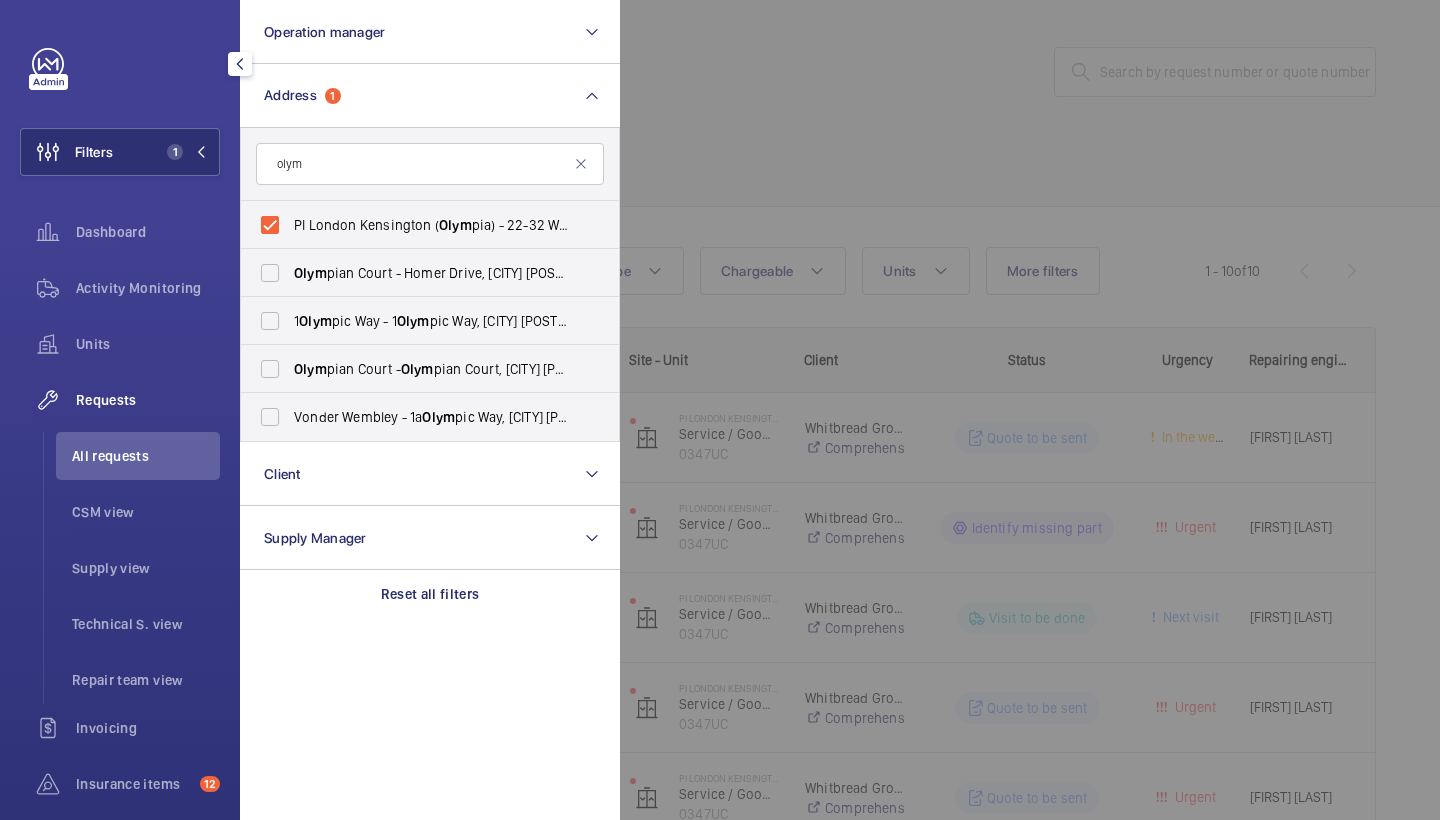 click 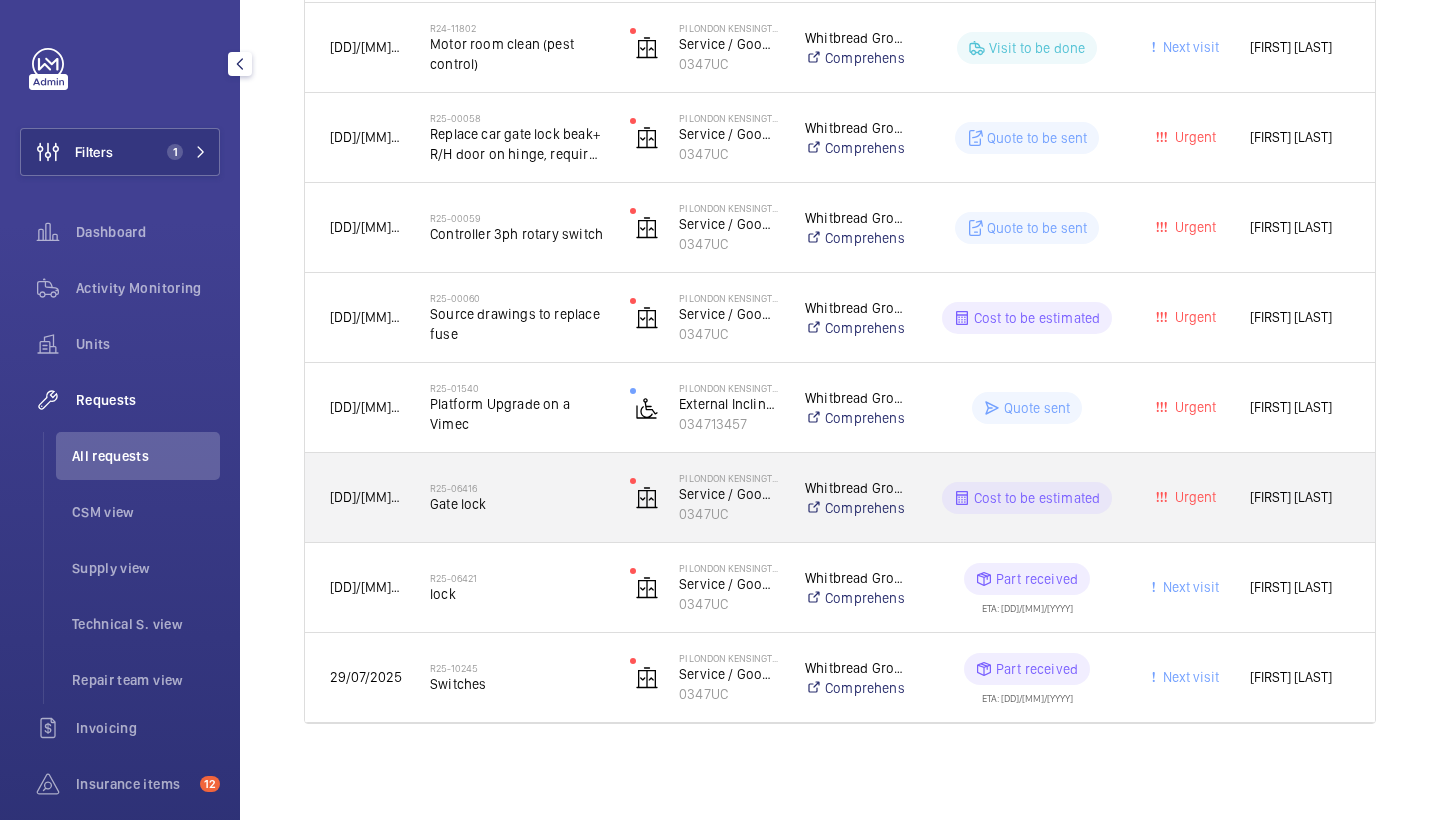 scroll, scrollTop: 570, scrollLeft: 0, axis: vertical 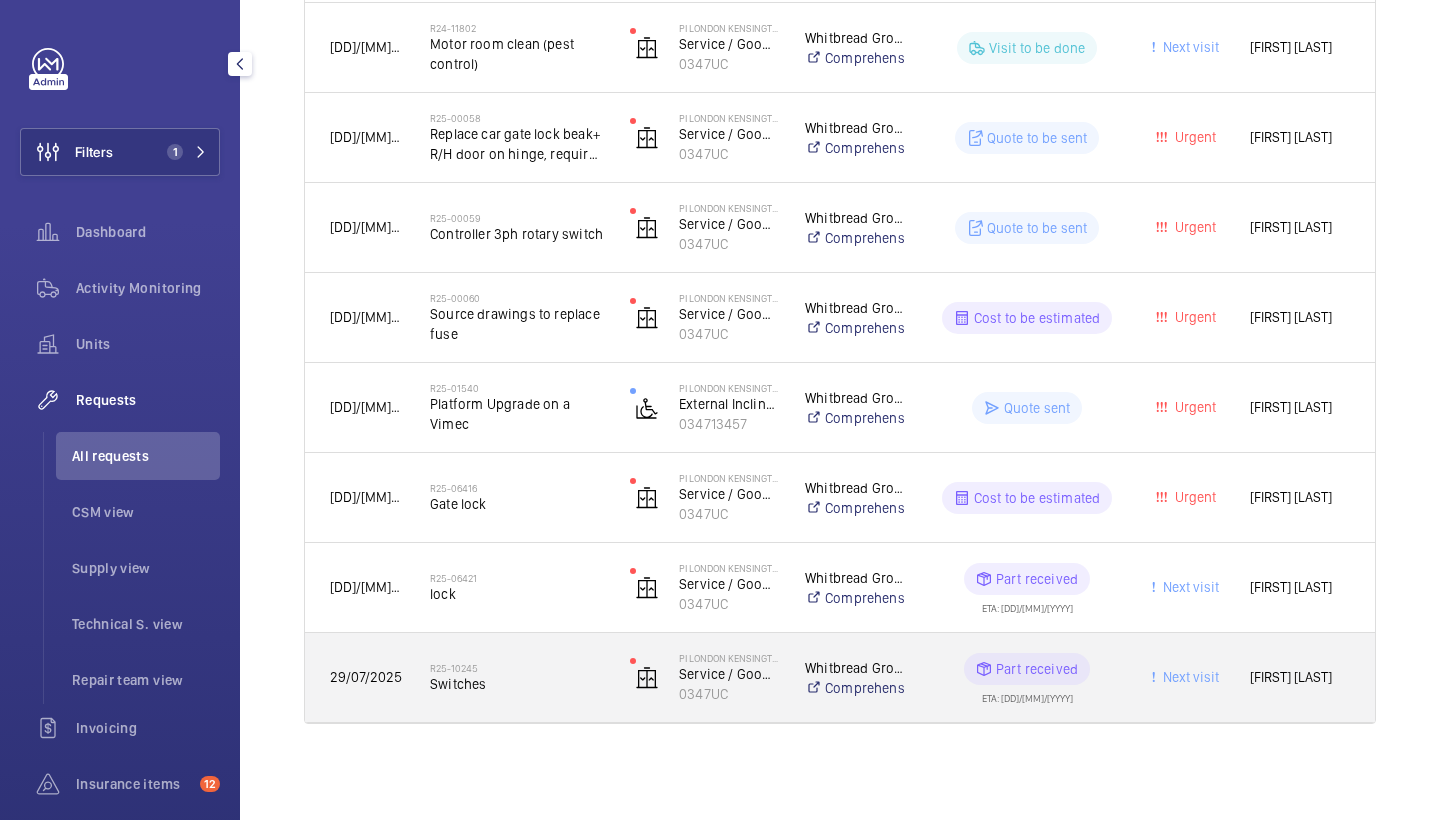 click on "Switches" 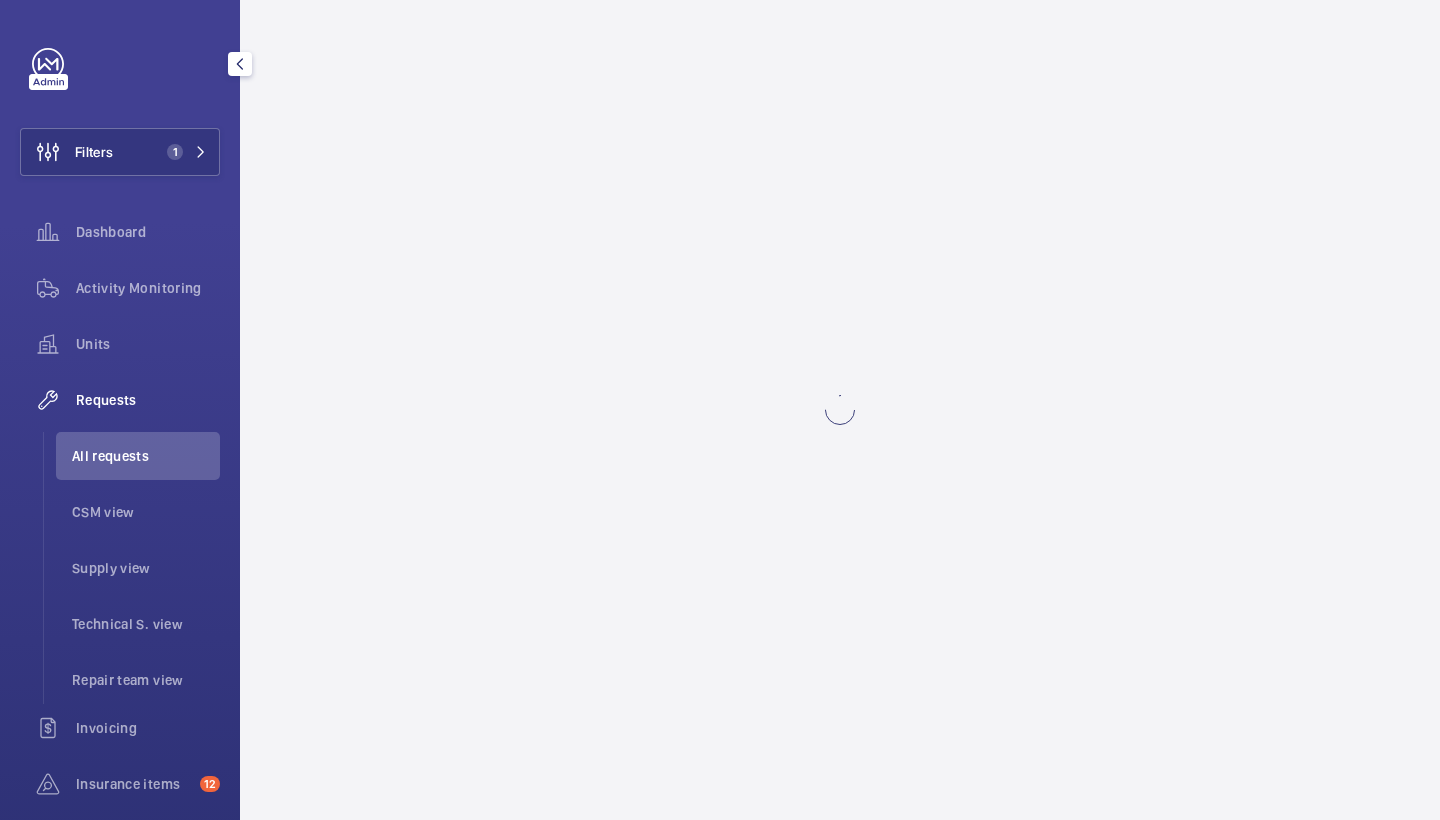 scroll, scrollTop: 0, scrollLeft: 0, axis: both 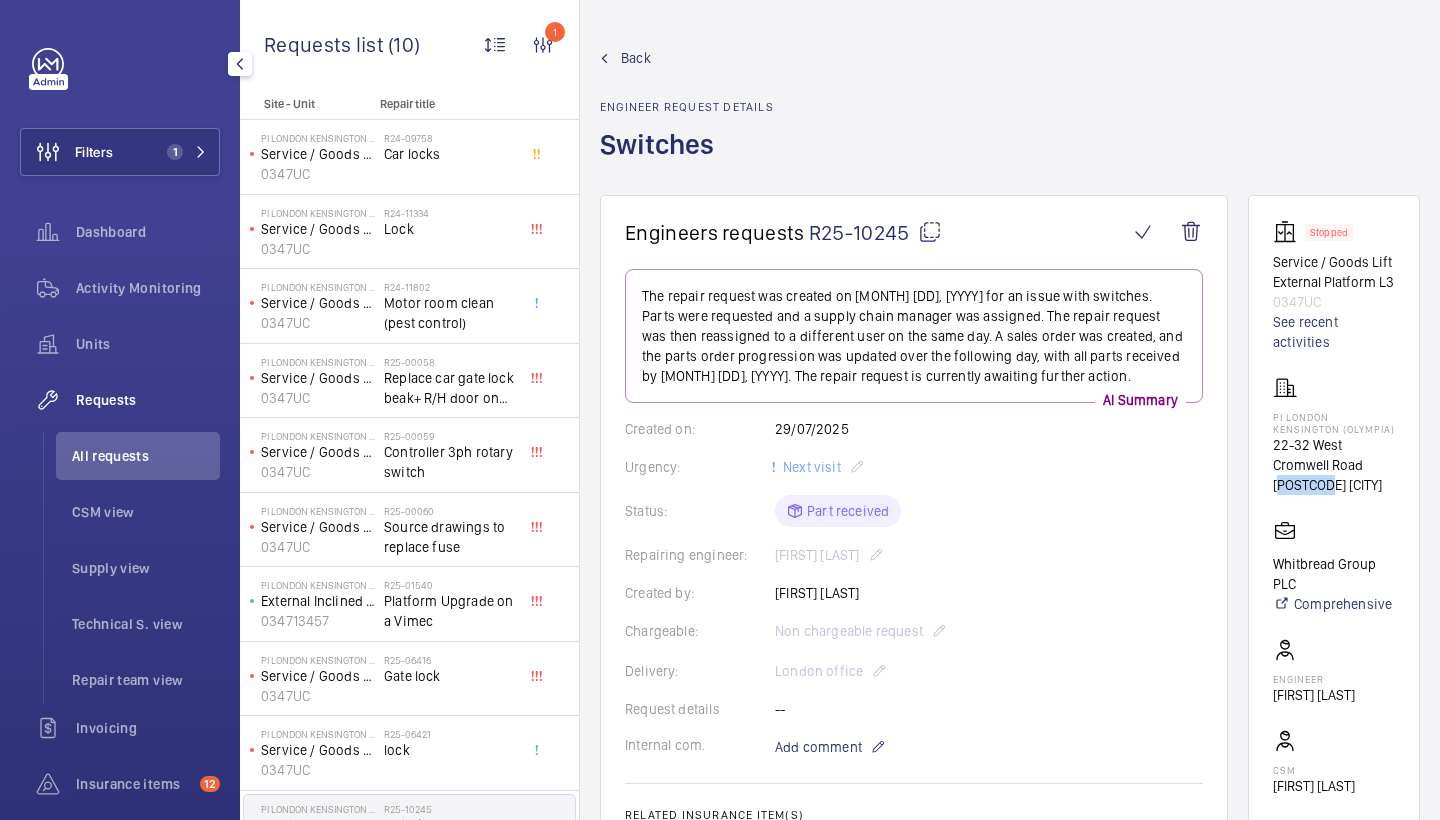 drag, startPoint x: 1275, startPoint y: 485, endPoint x: 1331, endPoint y: 485, distance: 56 